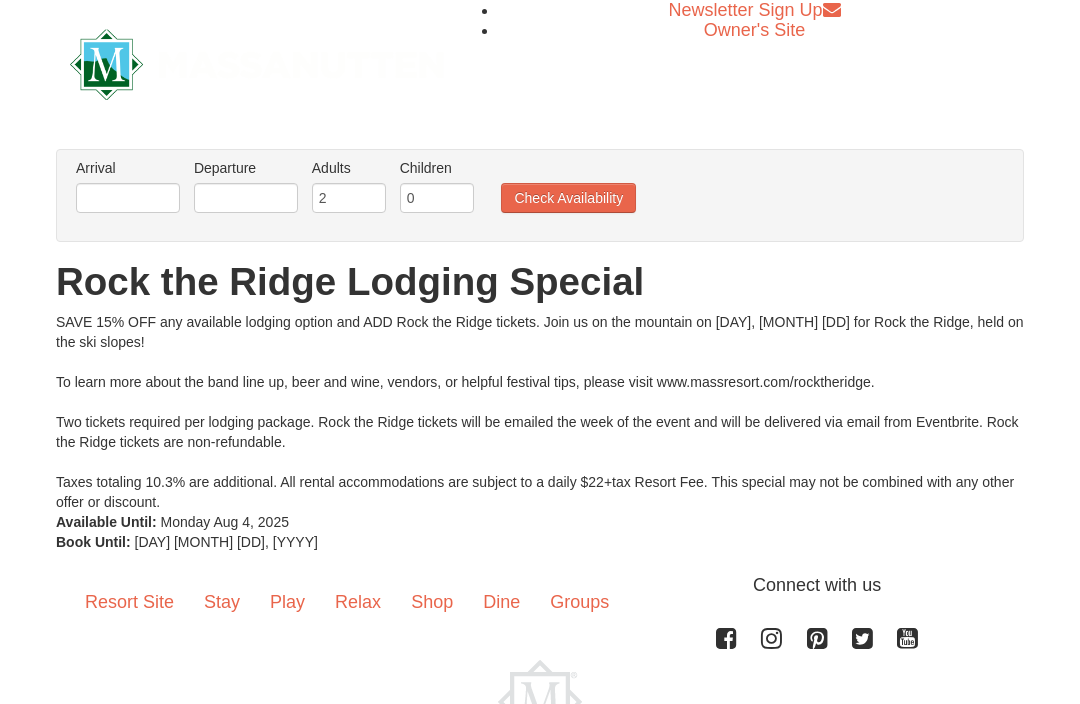 scroll, scrollTop: 0, scrollLeft: 0, axis: both 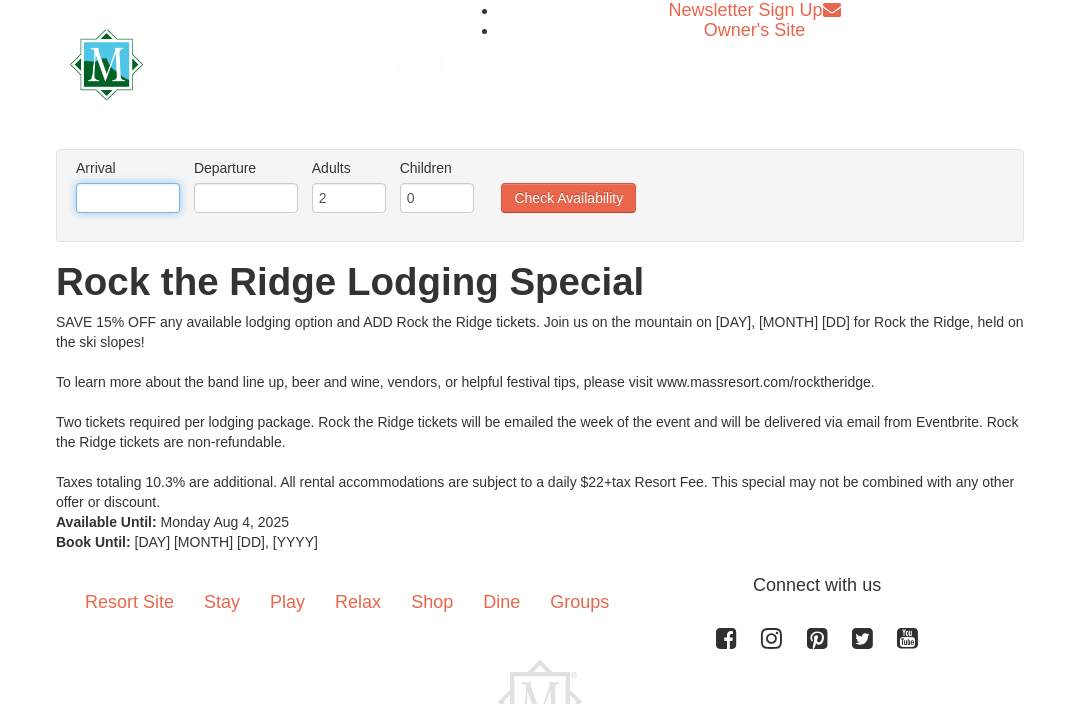 click at bounding box center [128, 198] 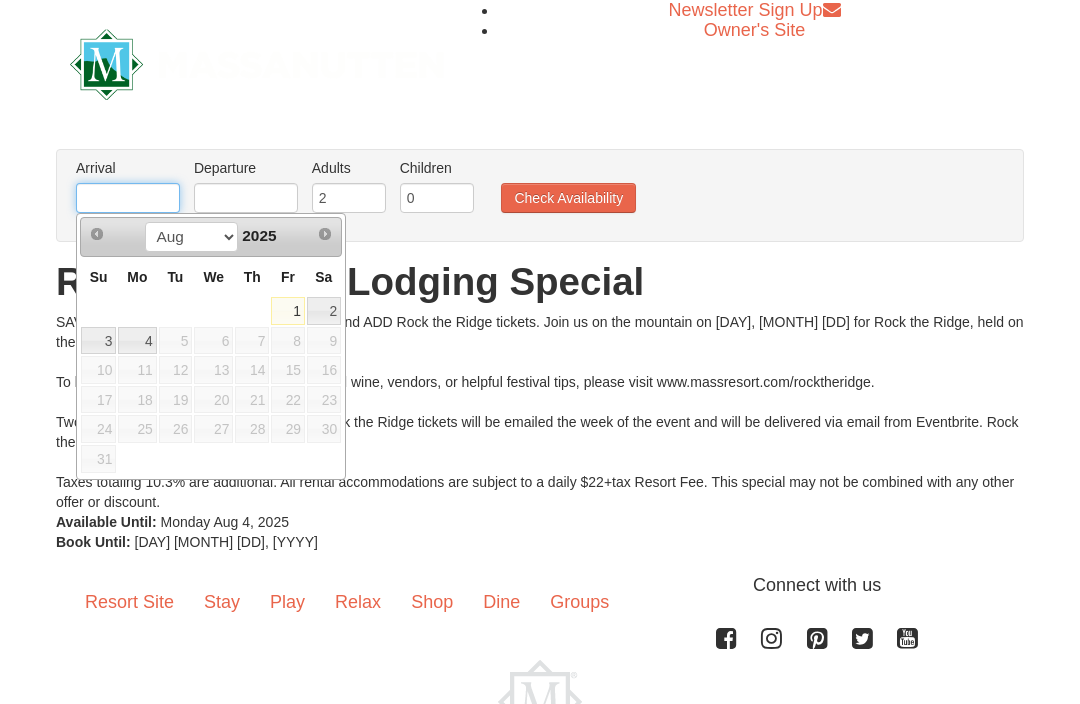 scroll, scrollTop: 0, scrollLeft: 0, axis: both 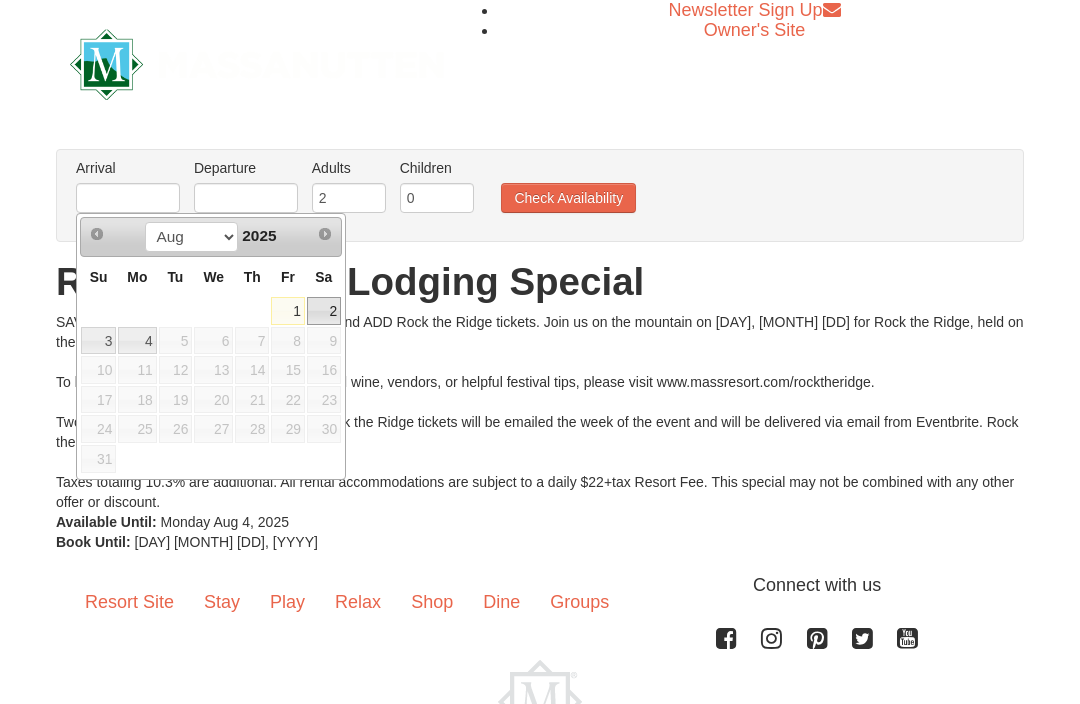 click on "2" at bounding box center [324, 311] 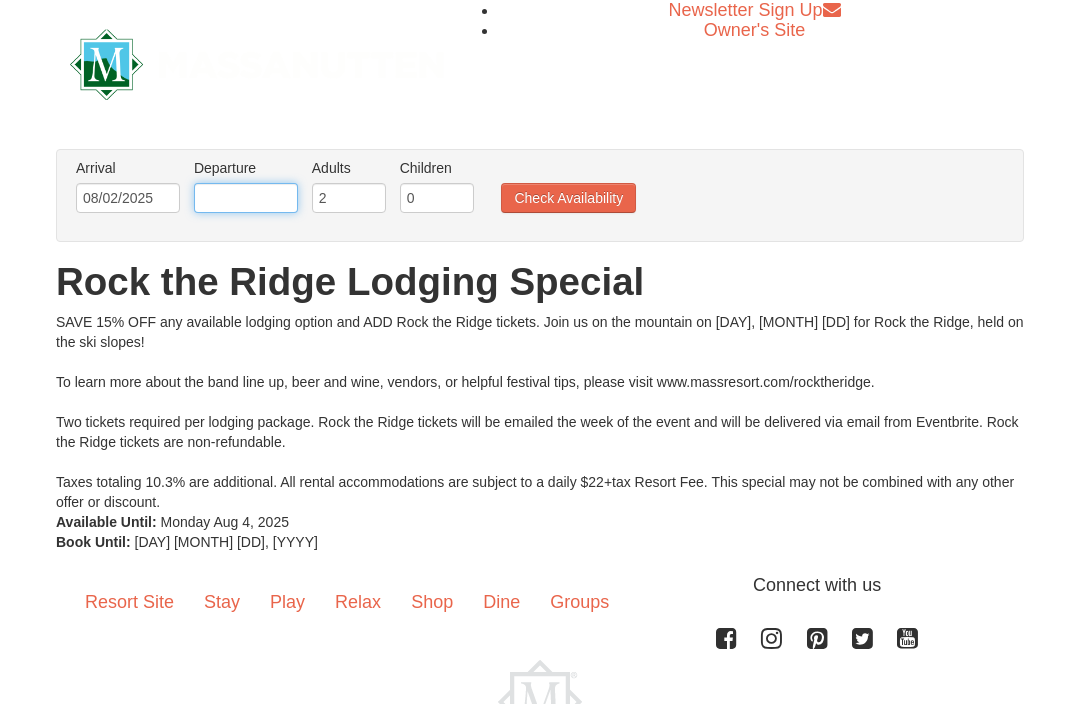 click at bounding box center [246, 198] 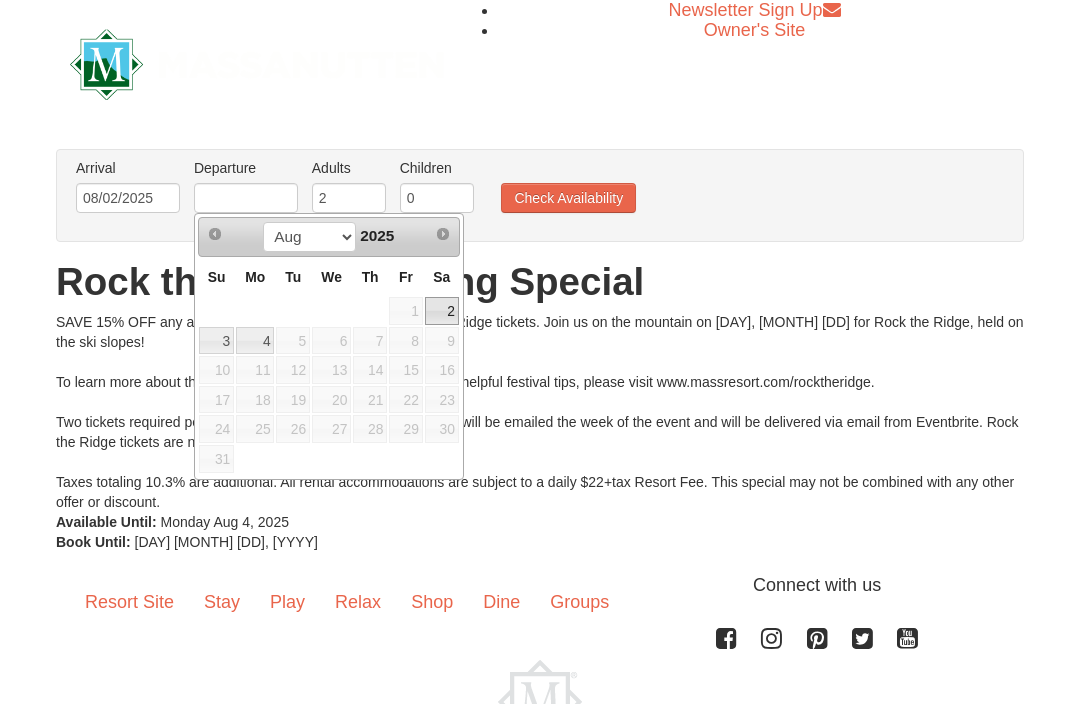 click on "3" at bounding box center [216, 341] 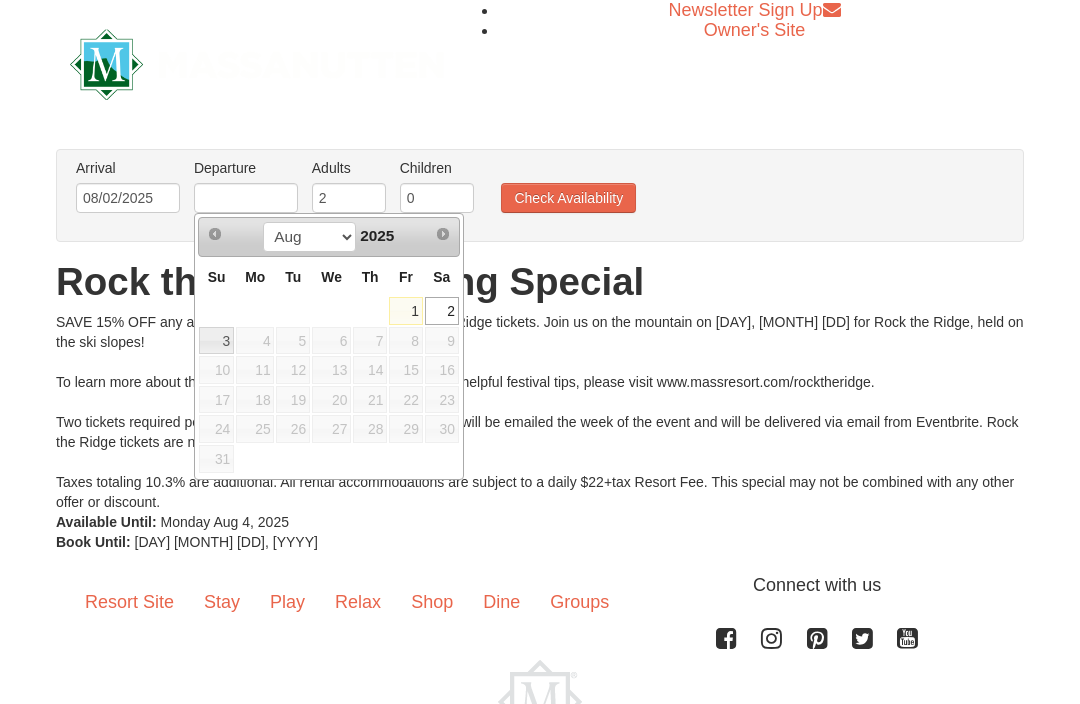 type on "08/03/2025" 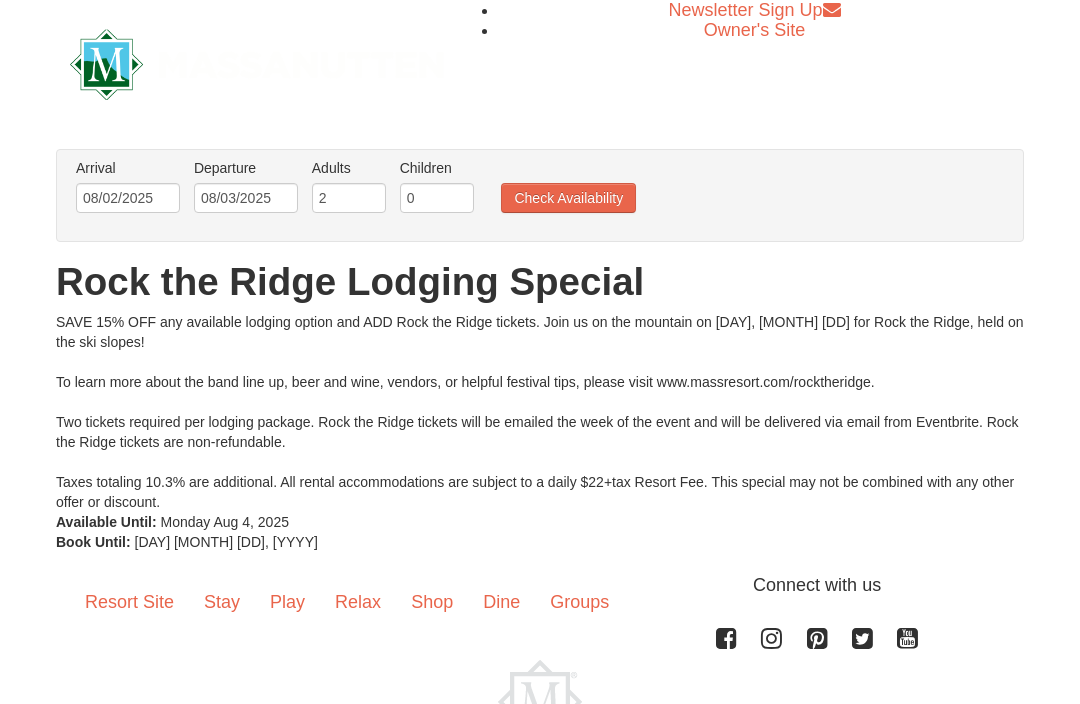 click on "Check Availability" at bounding box center [568, 198] 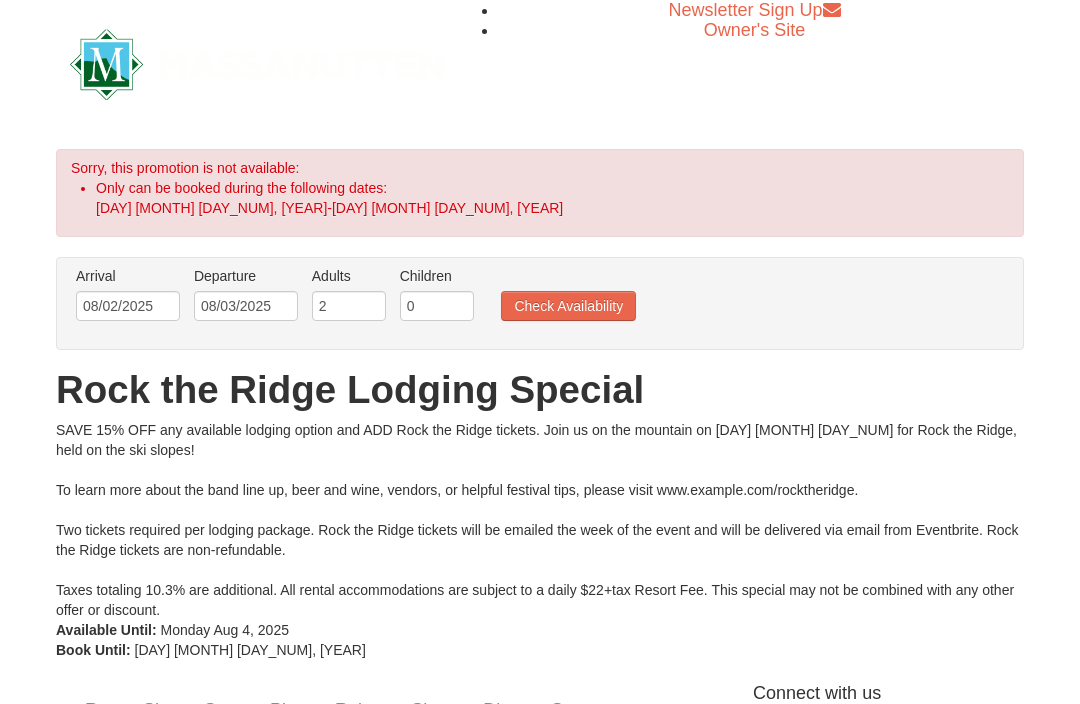 scroll, scrollTop: 41, scrollLeft: 0, axis: vertical 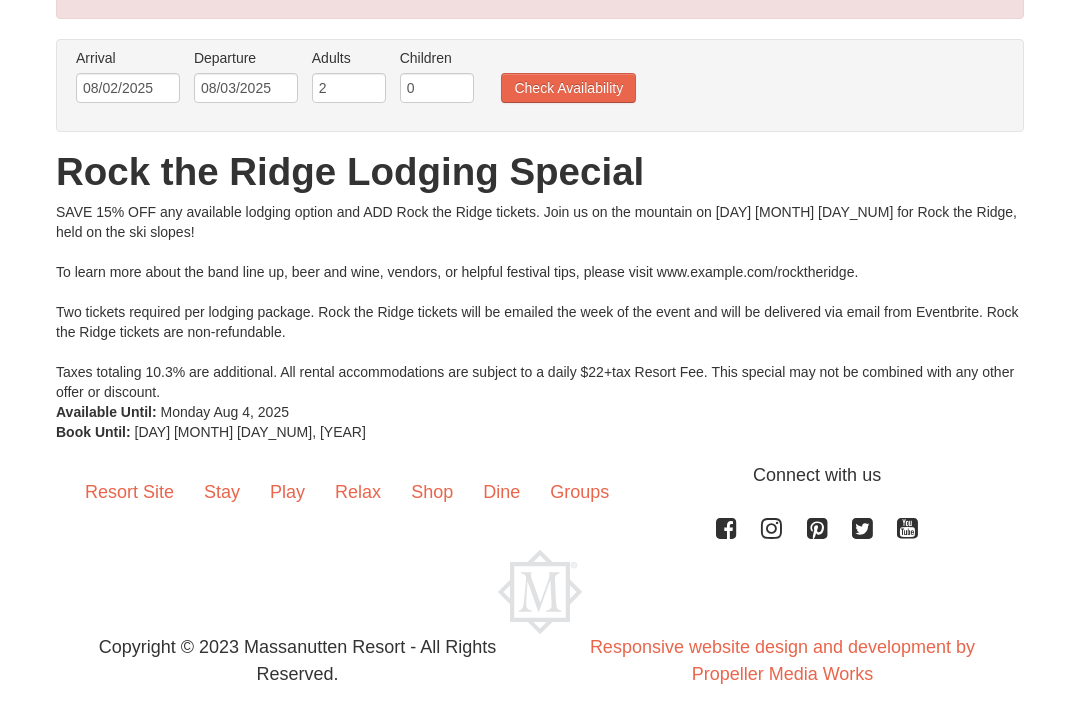 click on "Check Availability" at bounding box center [568, 89] 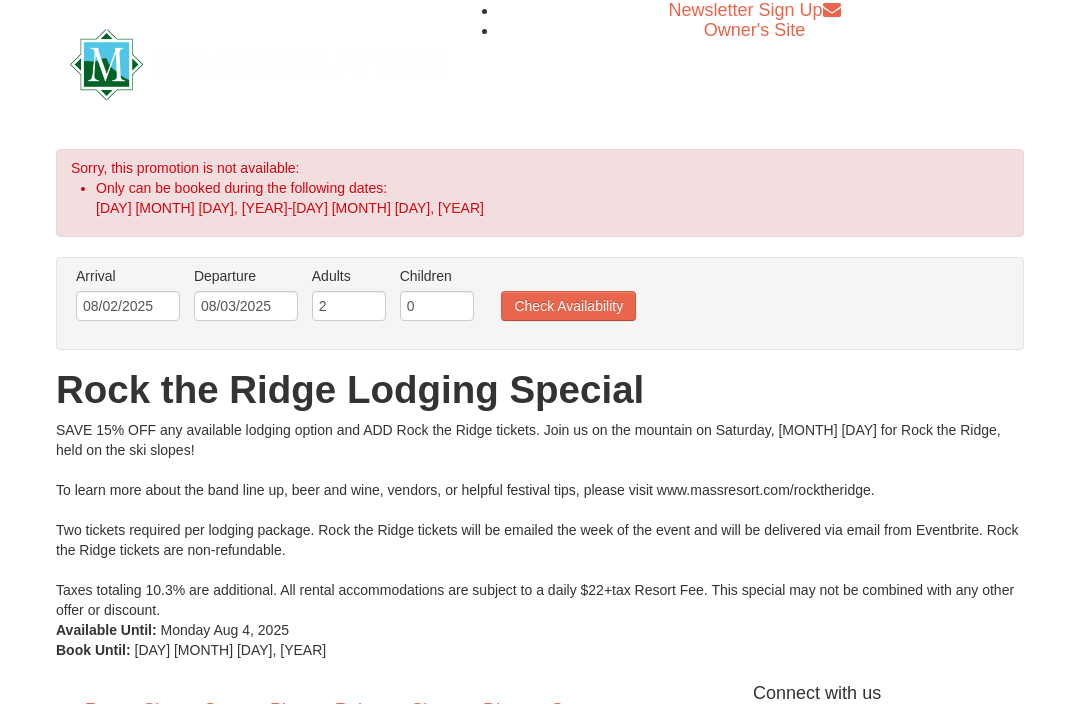 scroll, scrollTop: 0, scrollLeft: 0, axis: both 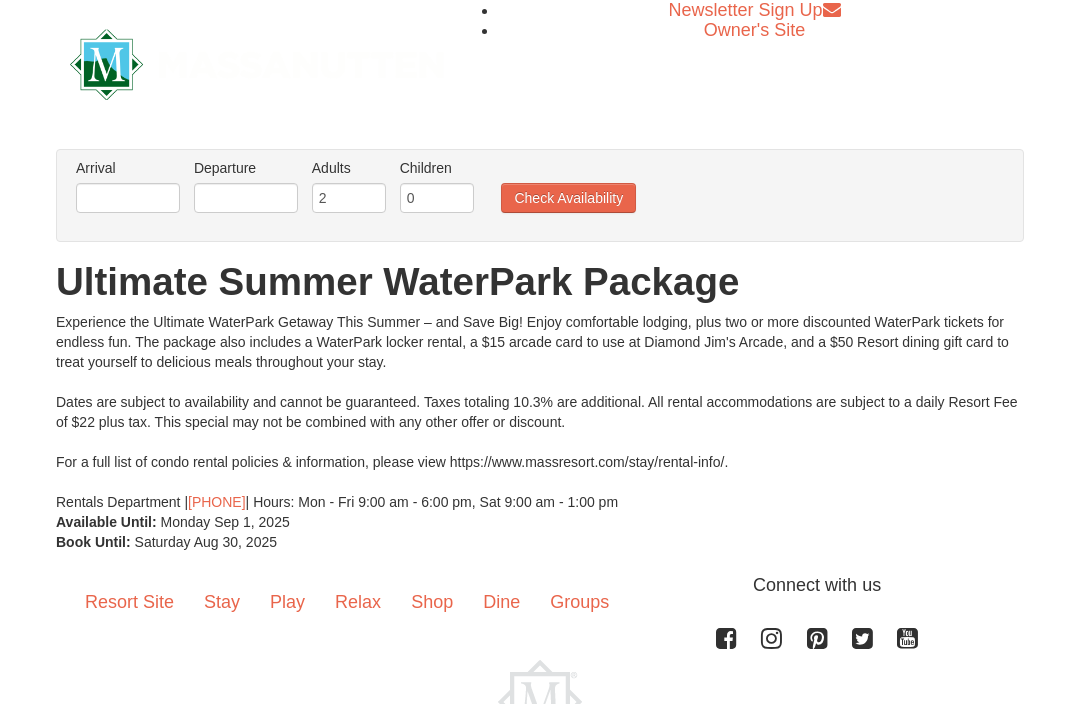 click on "Arrival Please format dates MM/DD/YYYY Please format dates MM/DD/YYYY
Departure Please format dates MM/DD/YYYY Please format dates MM/DD/YYYY
Adults Please format dates MM/DD/YYYY
2
Children Please format dates MM/DD/YYYY
0
Check Availability" at bounding box center [540, 195] 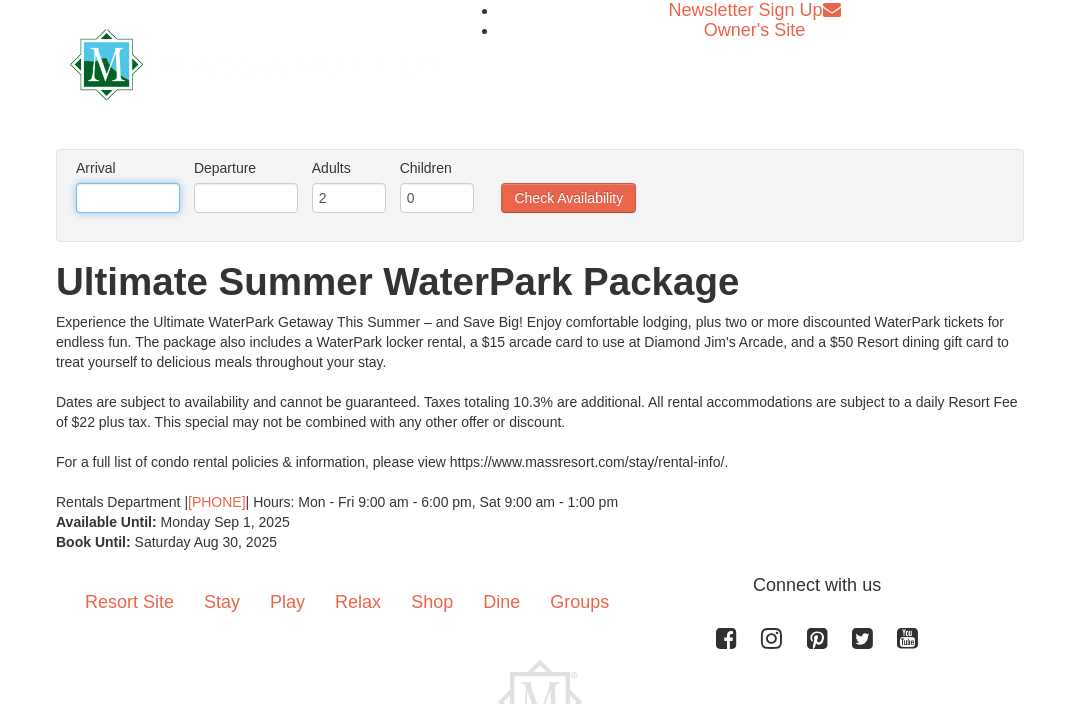 click at bounding box center [128, 198] 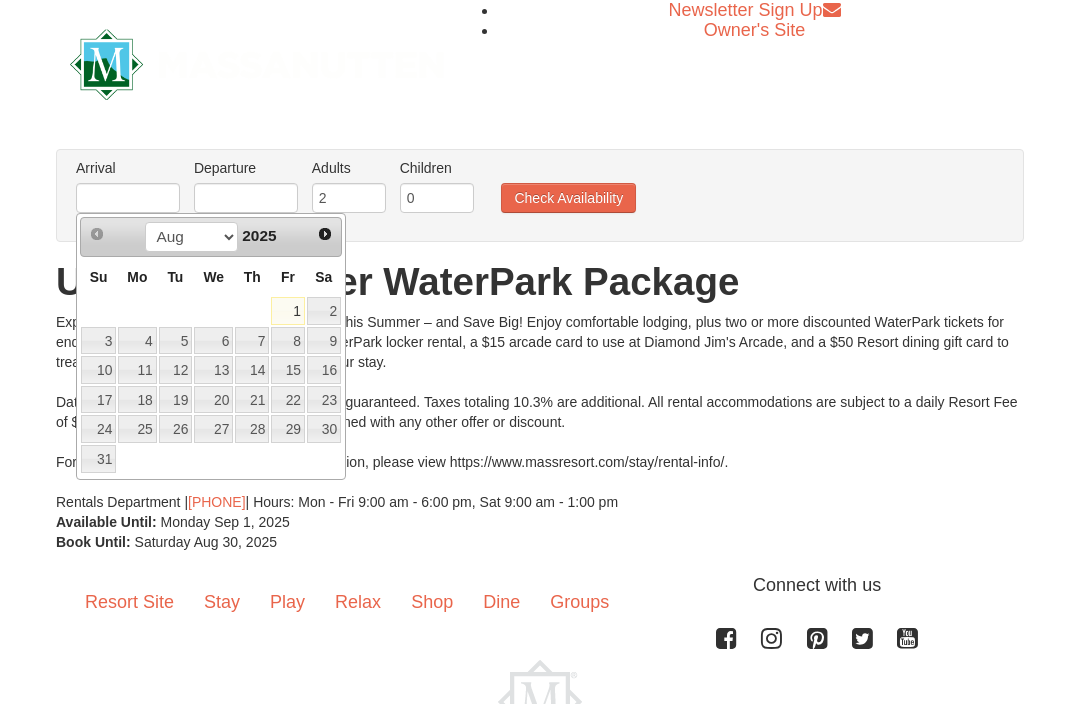 click on "2" at bounding box center [324, 311] 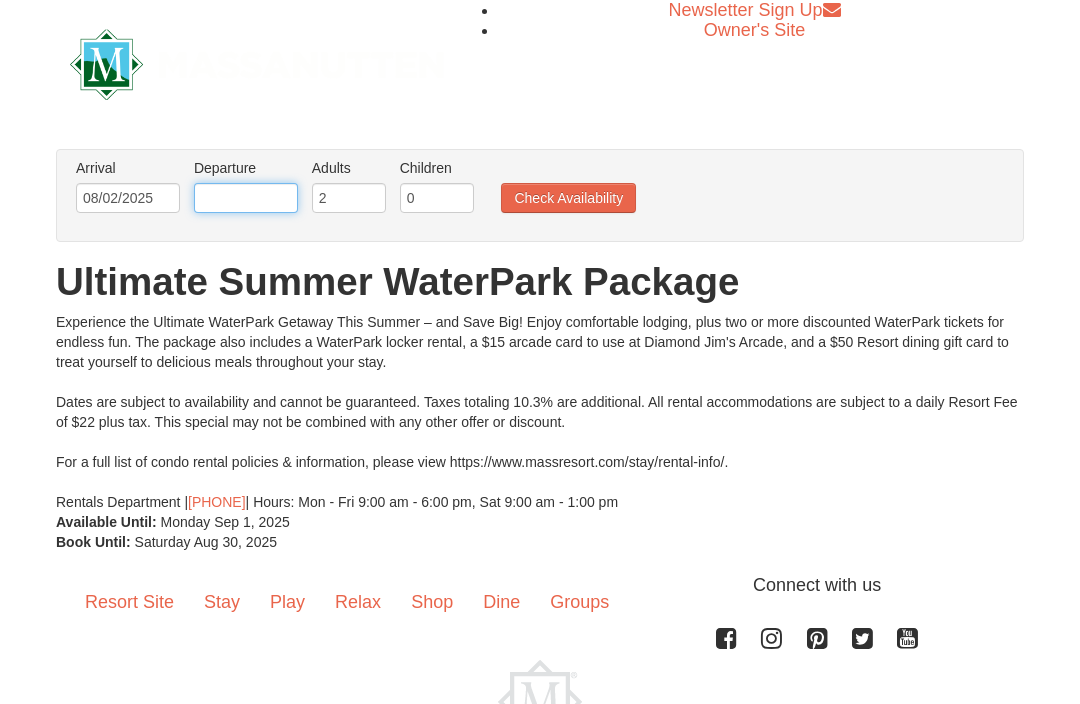 click at bounding box center [246, 198] 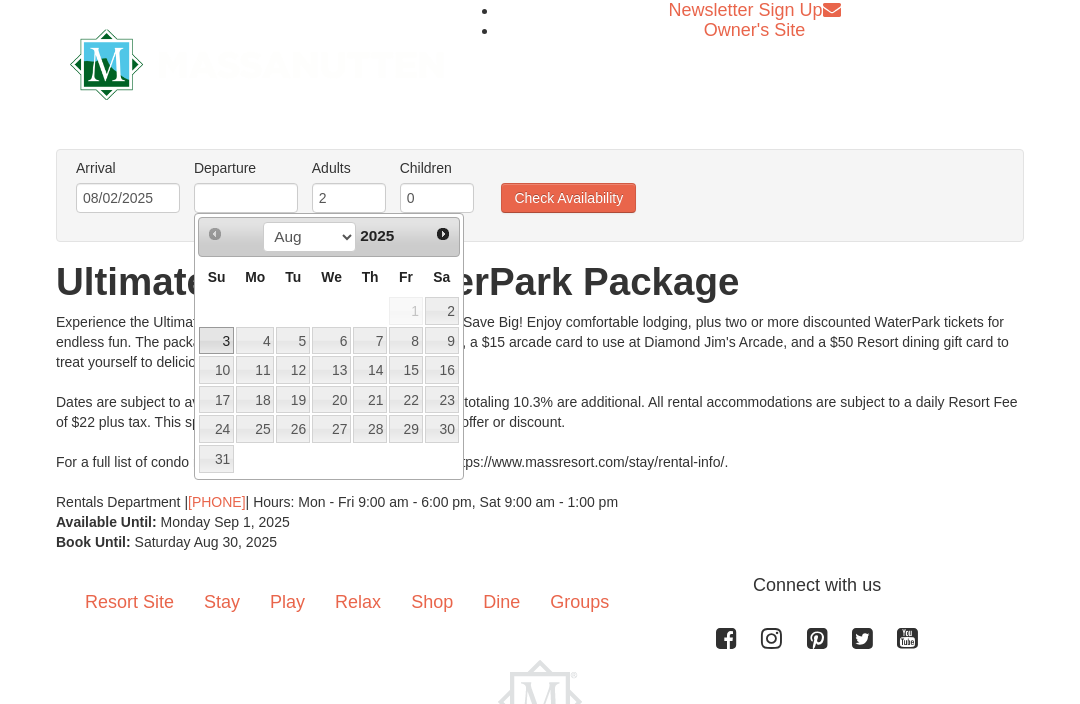 click on "3" at bounding box center [216, 341] 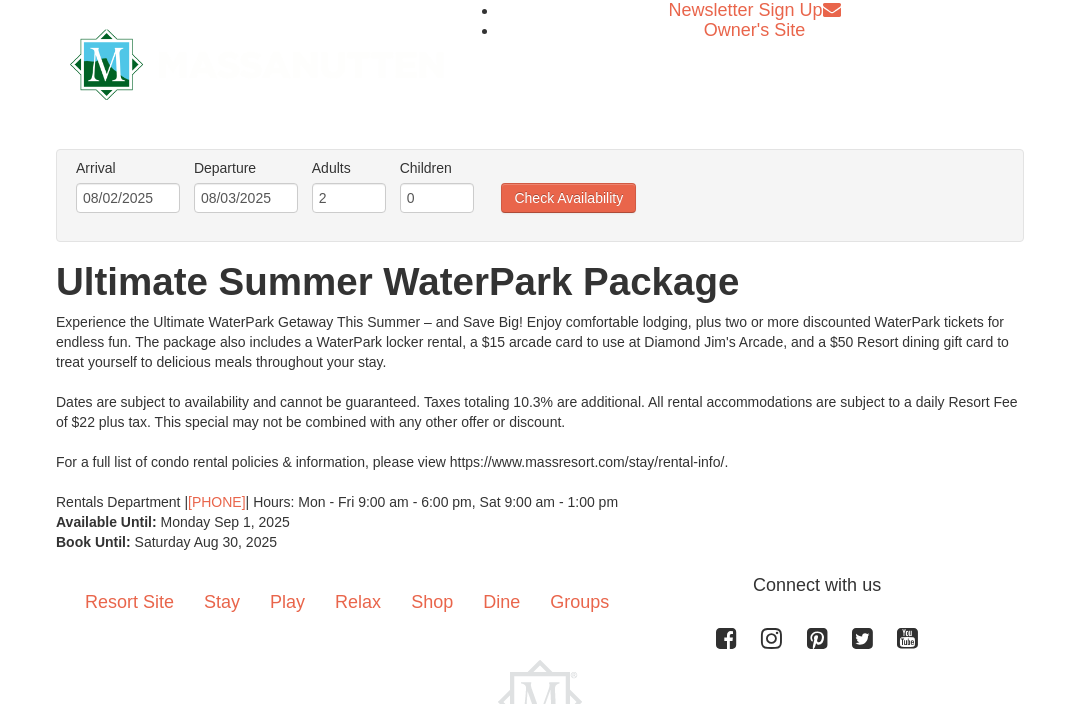 click on "Check Availability" at bounding box center (568, 198) 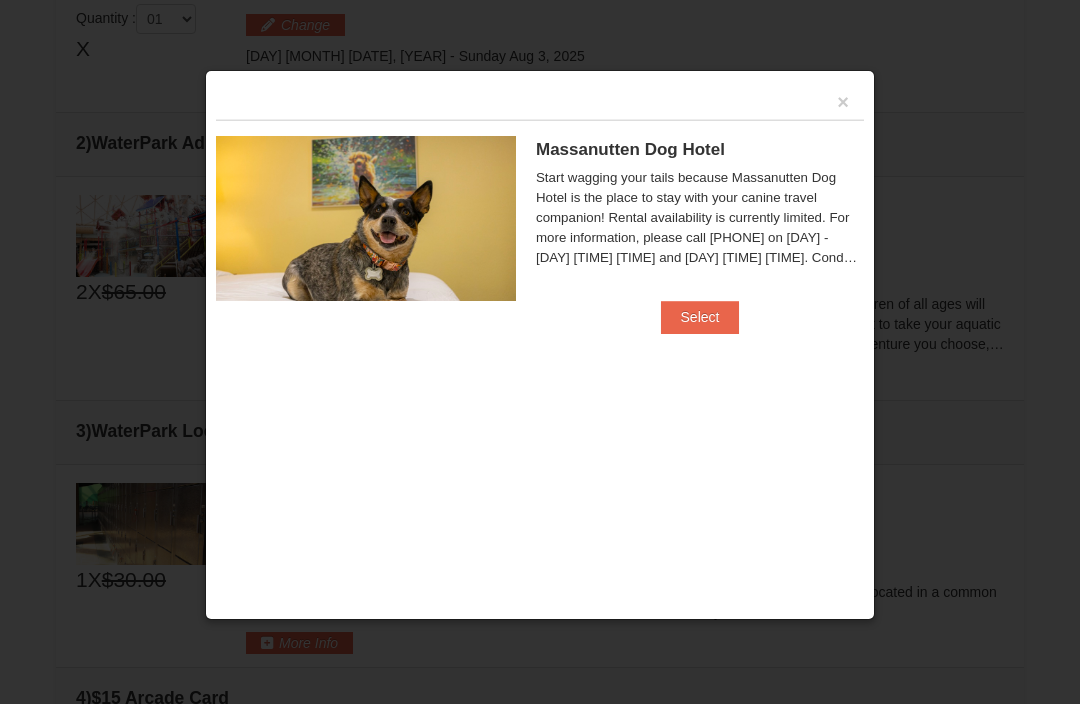 scroll, scrollTop: 632, scrollLeft: 0, axis: vertical 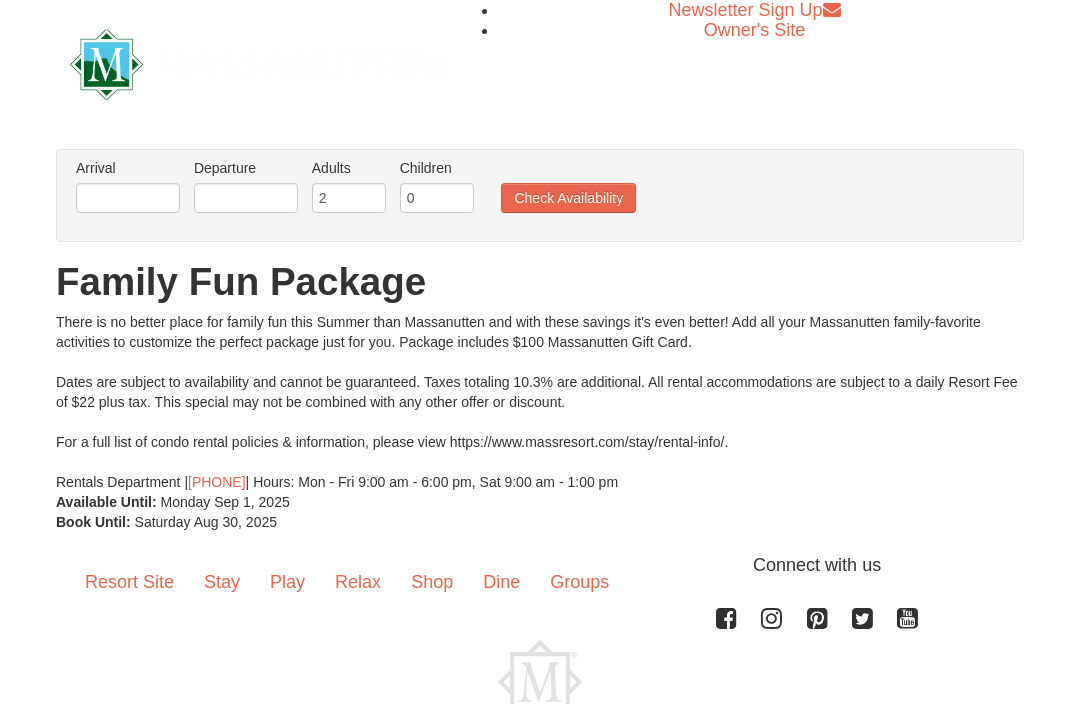 click on "Arrival Please format dates MM/DD/YYYY Please format dates MM/DD/YYYY
Departure Please format dates MM/DD/YYYY Please format dates MM/DD/YYYY
Adults Please format dates MM/DD/YYYY
2
Children Please format dates MM/DD/YYYY
0
Check Availability" at bounding box center (540, 195) 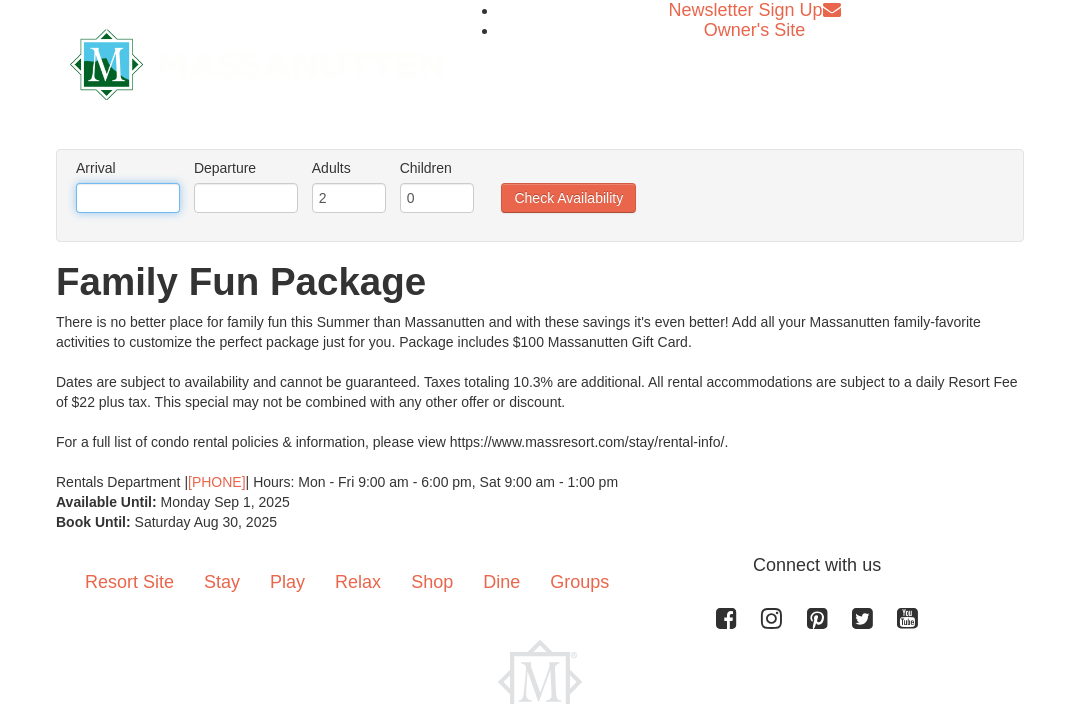 click at bounding box center [128, 198] 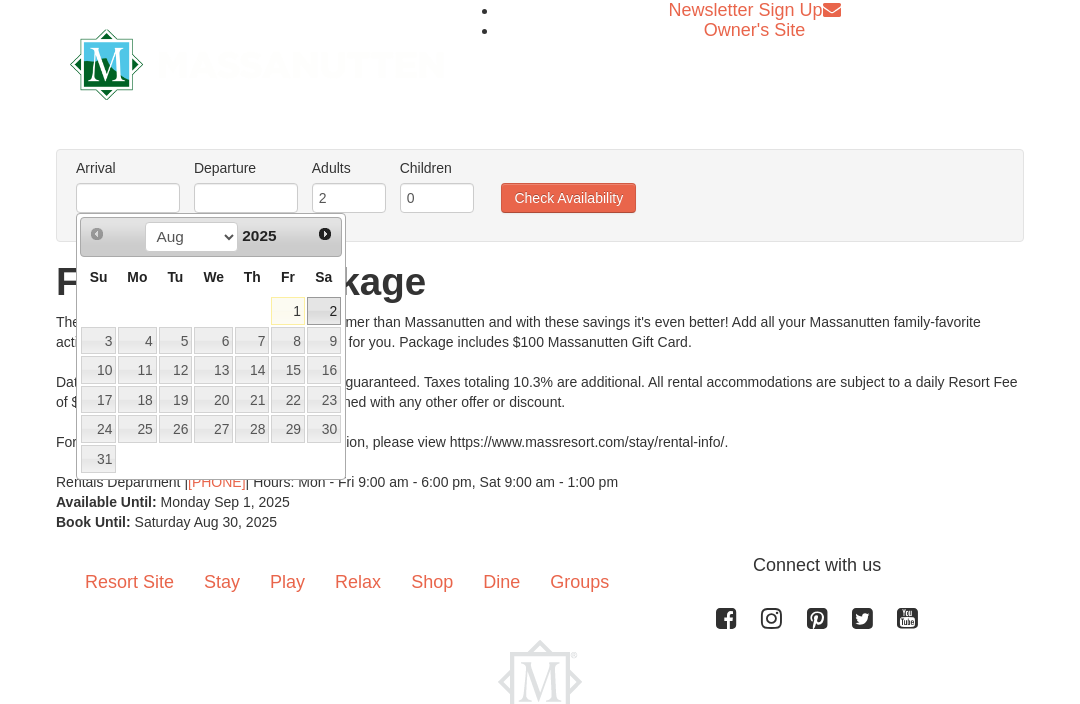 click on "2" at bounding box center [324, 311] 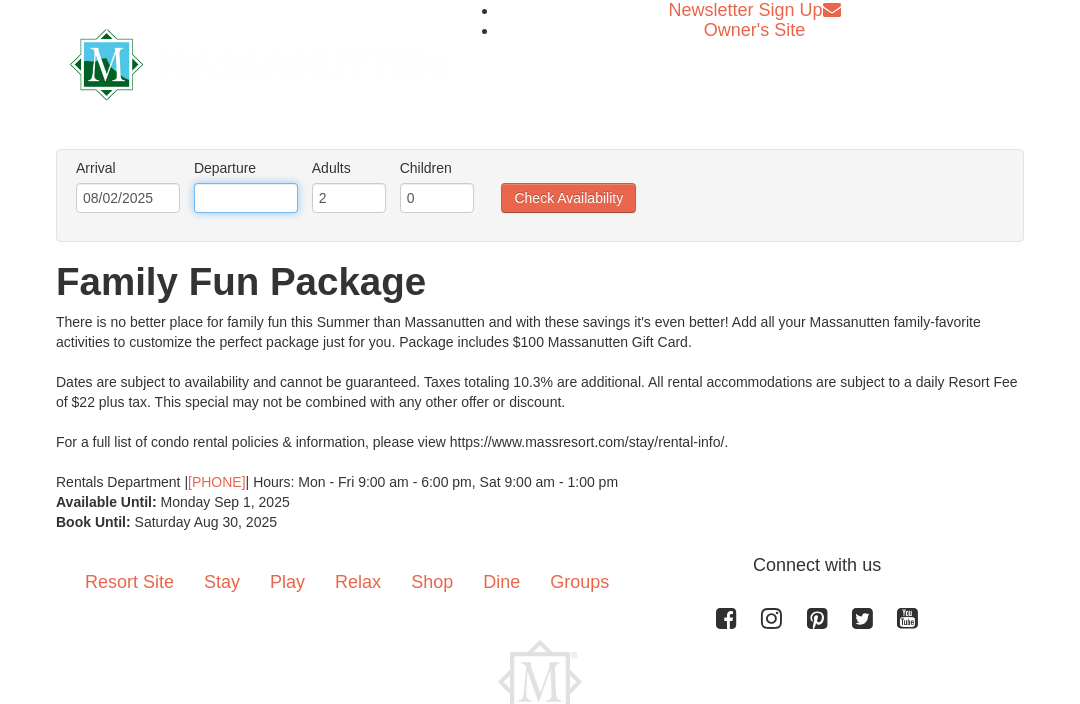 click at bounding box center (246, 198) 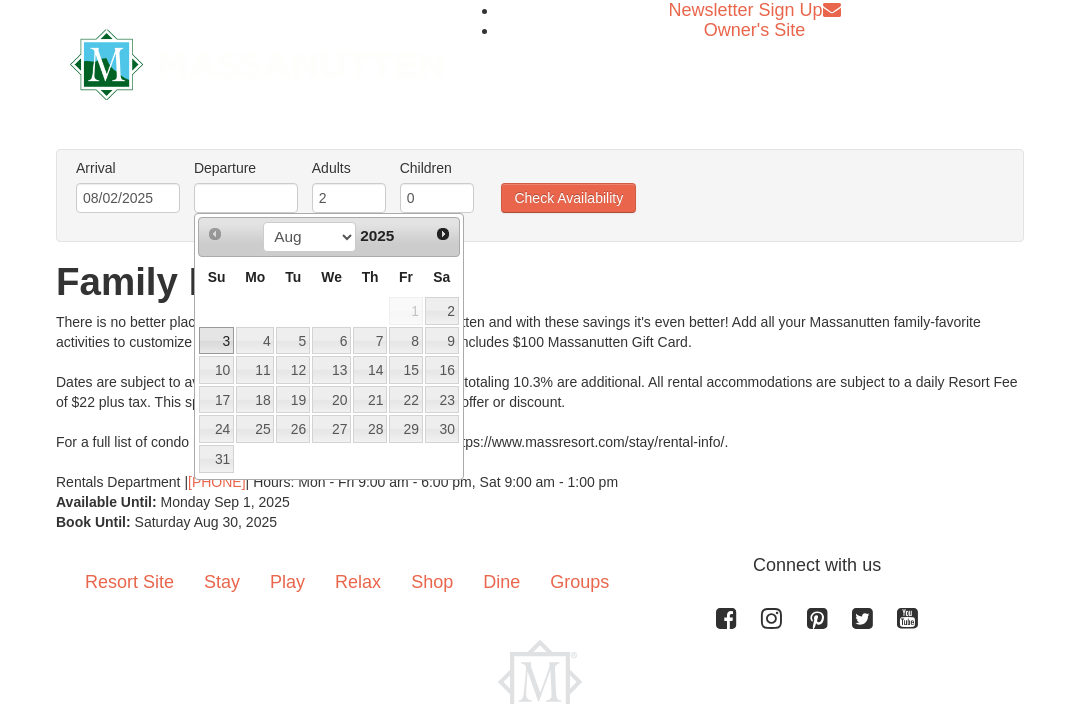 click on "3" at bounding box center [216, 341] 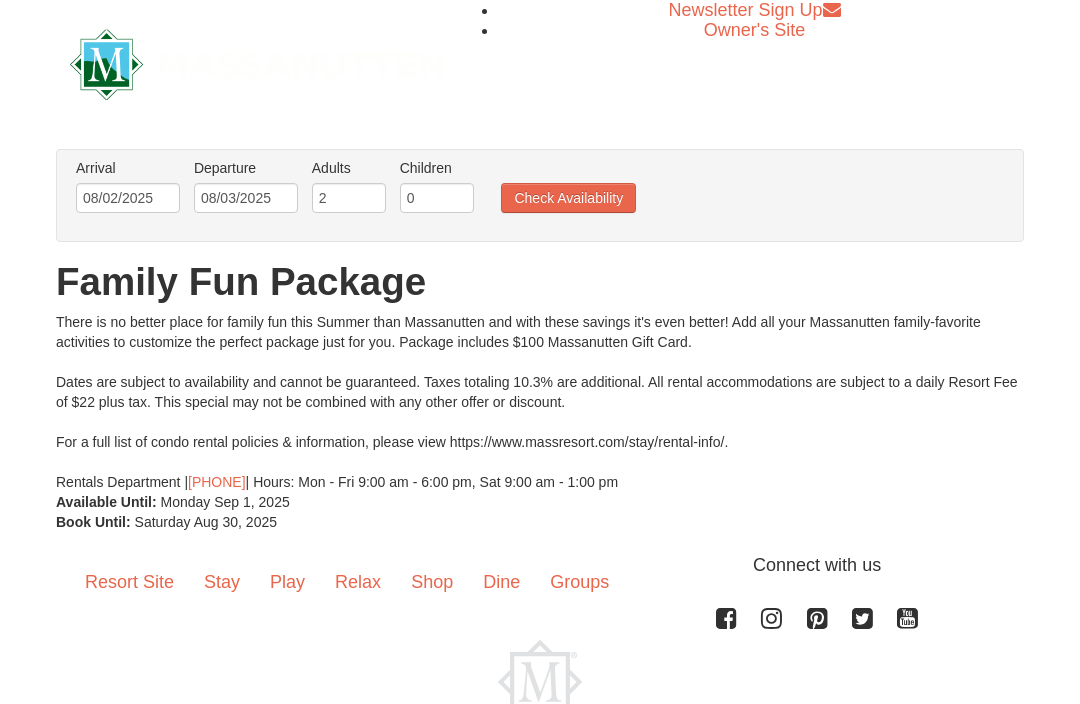 click on "Check Availability" at bounding box center [568, 198] 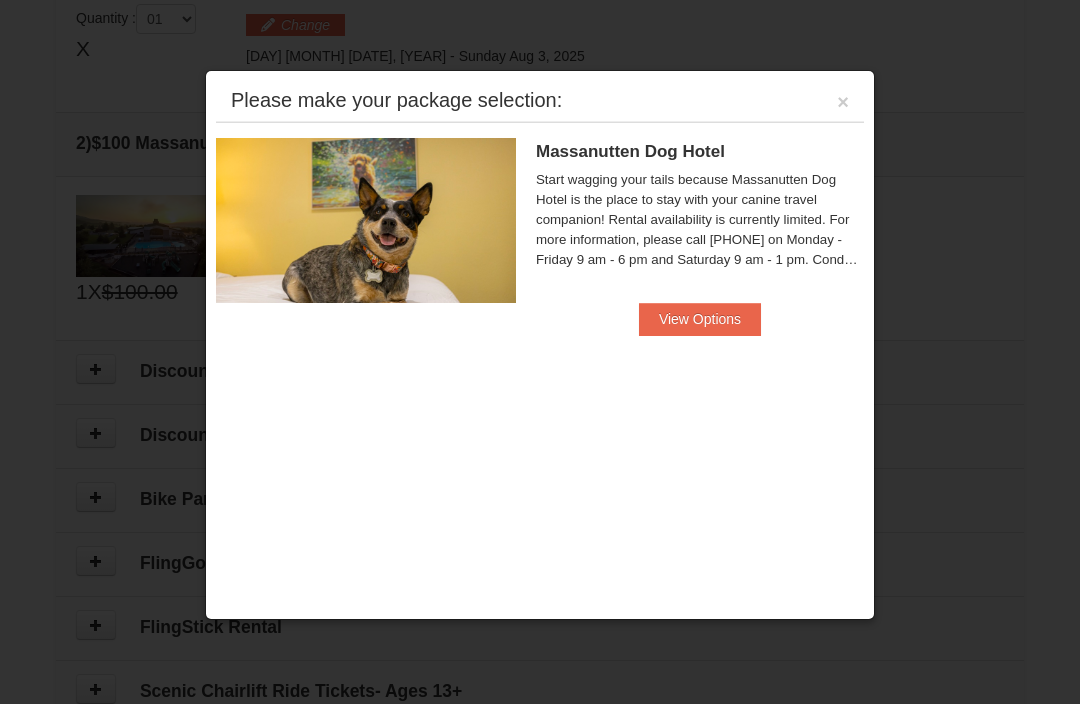 scroll, scrollTop: 612, scrollLeft: 0, axis: vertical 